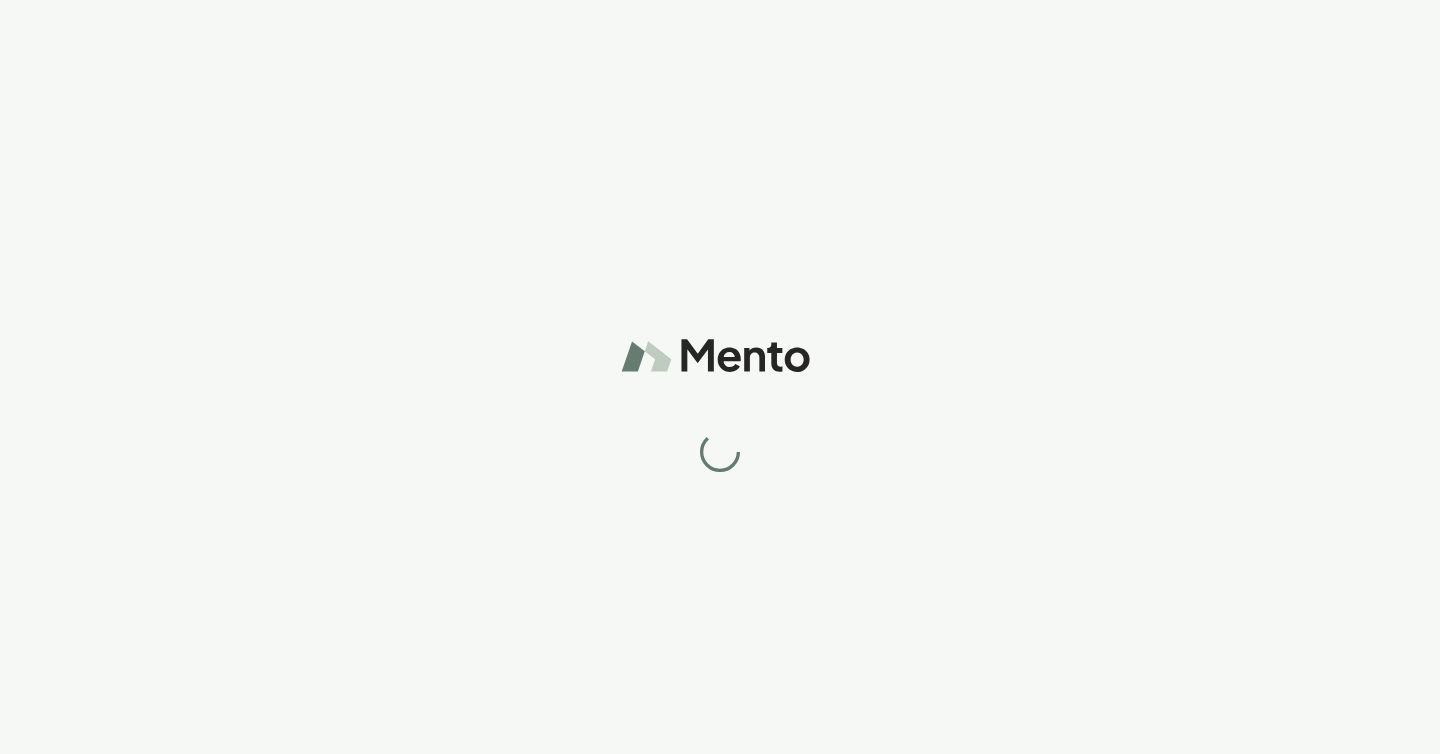 scroll, scrollTop: 0, scrollLeft: 0, axis: both 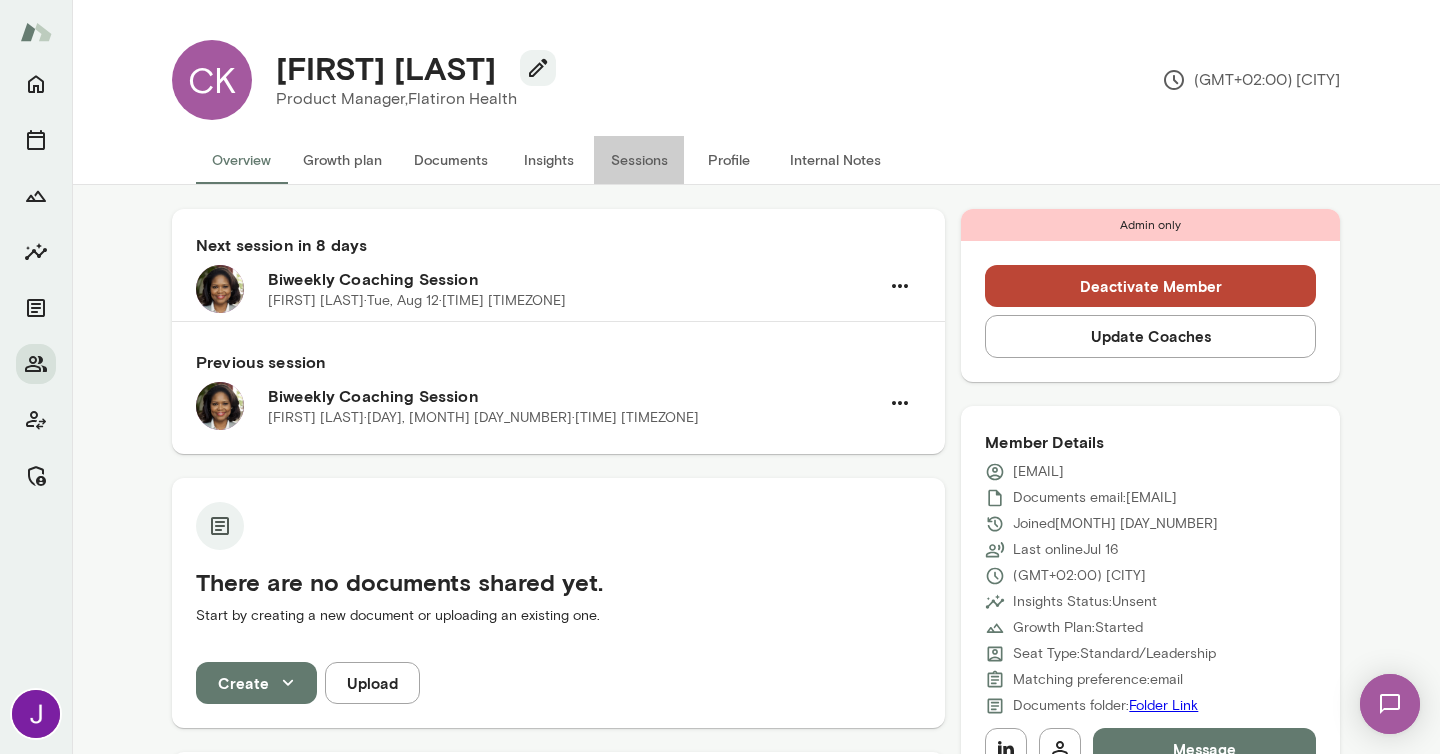 click on "Sessions" at bounding box center [639, 160] 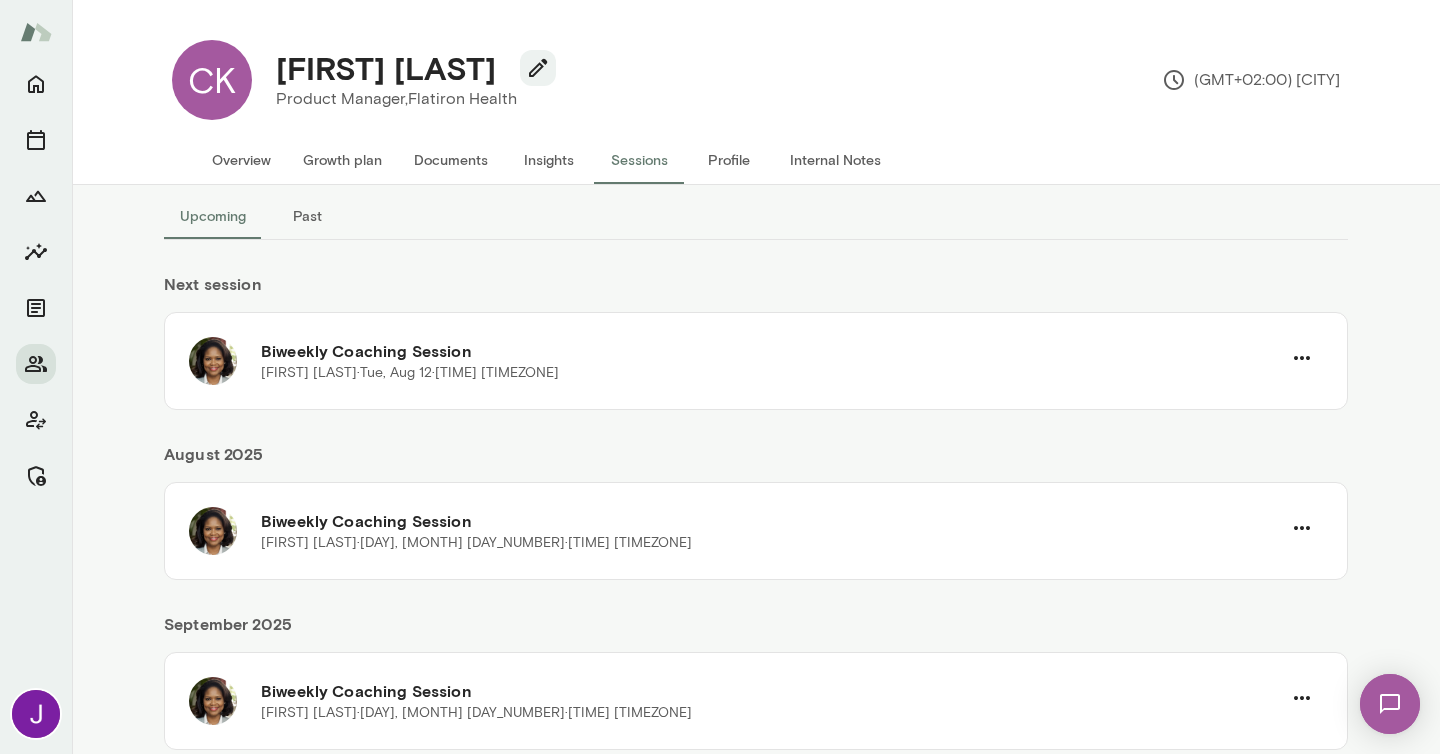 scroll, scrollTop: 77, scrollLeft: 0, axis: vertical 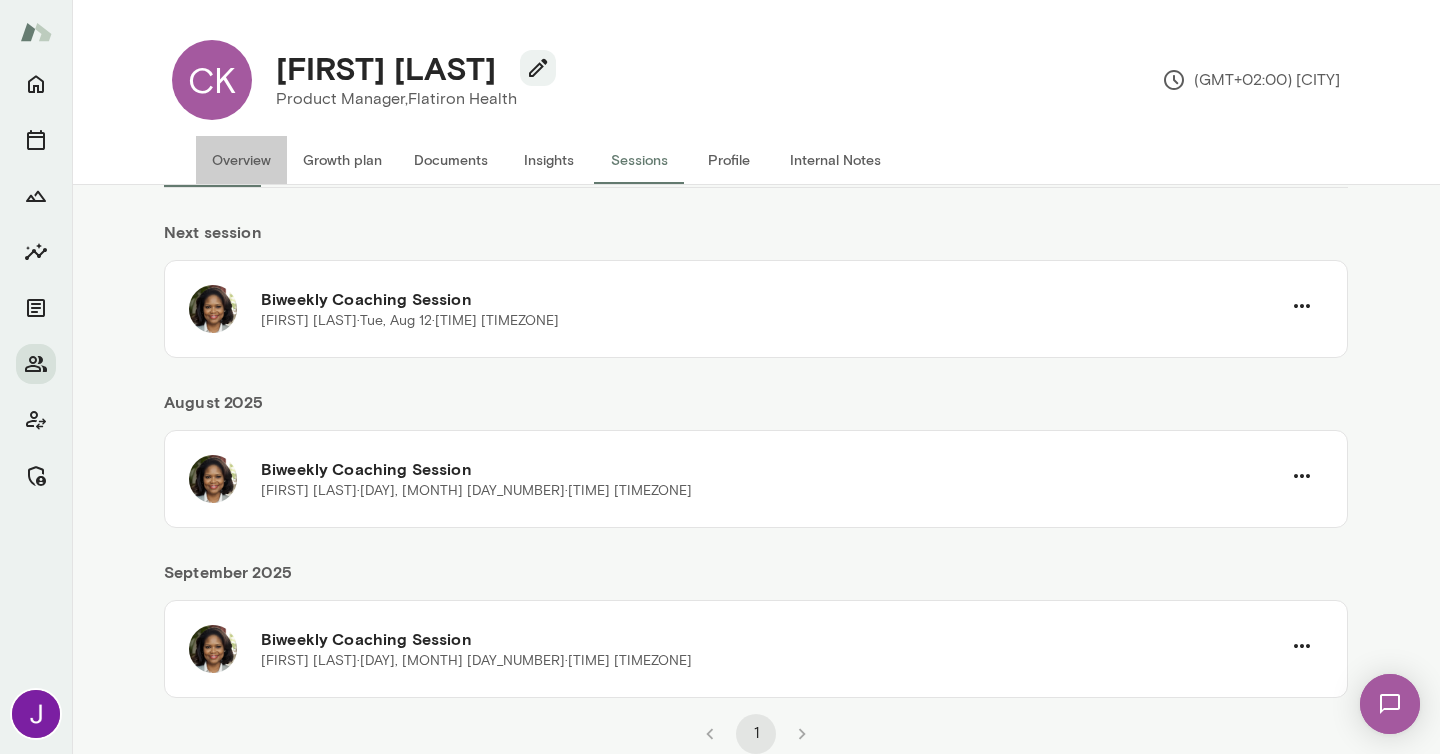 click on "Overview" at bounding box center (241, 160) 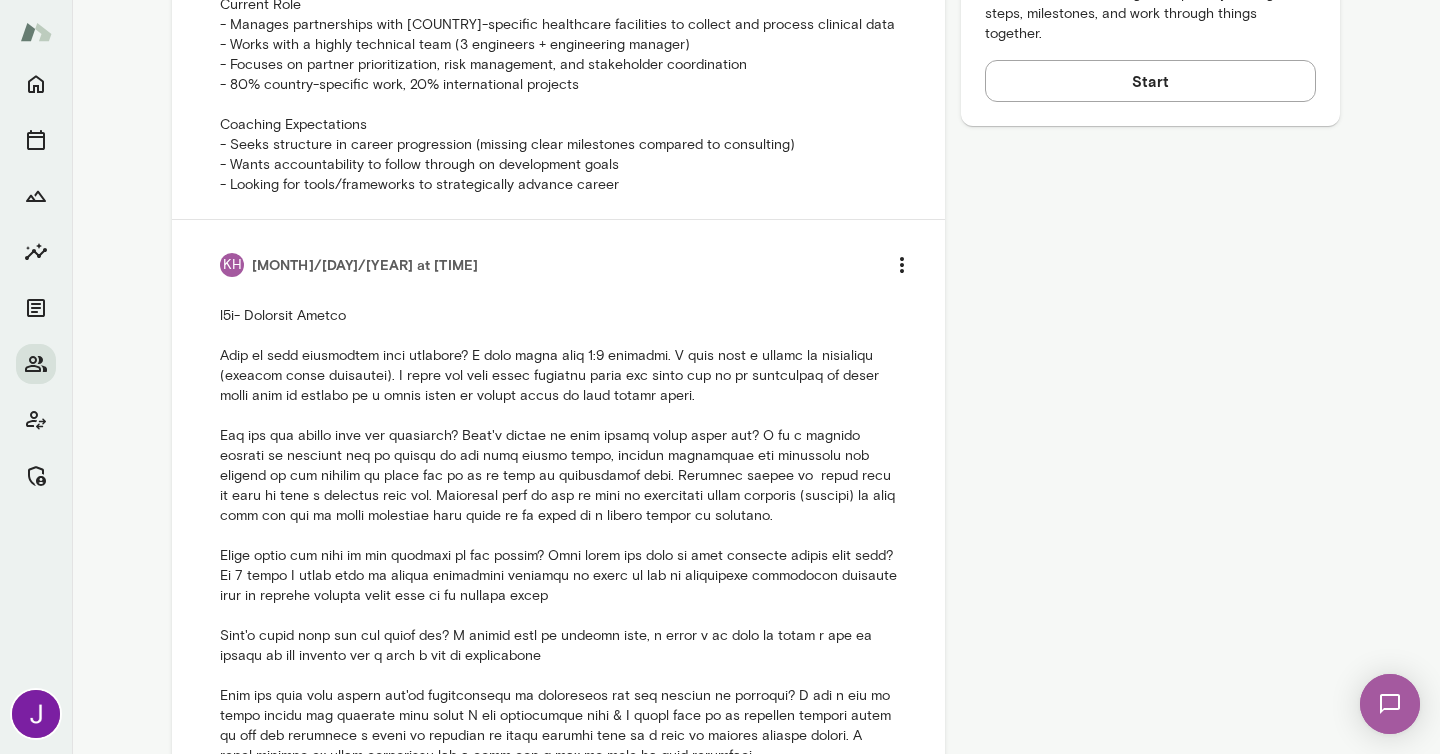 scroll, scrollTop: 0, scrollLeft: 0, axis: both 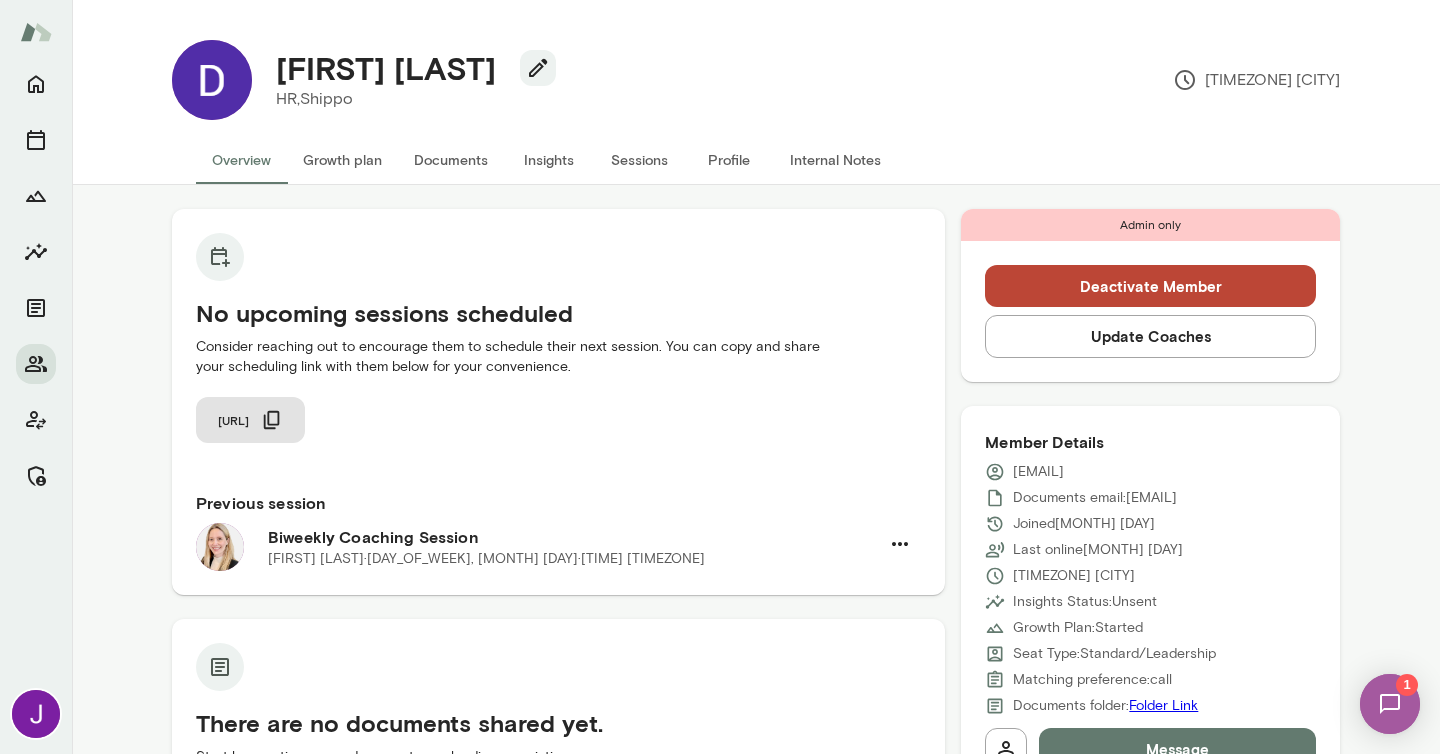 click on "[EMAIL]" at bounding box center [1038, 472] 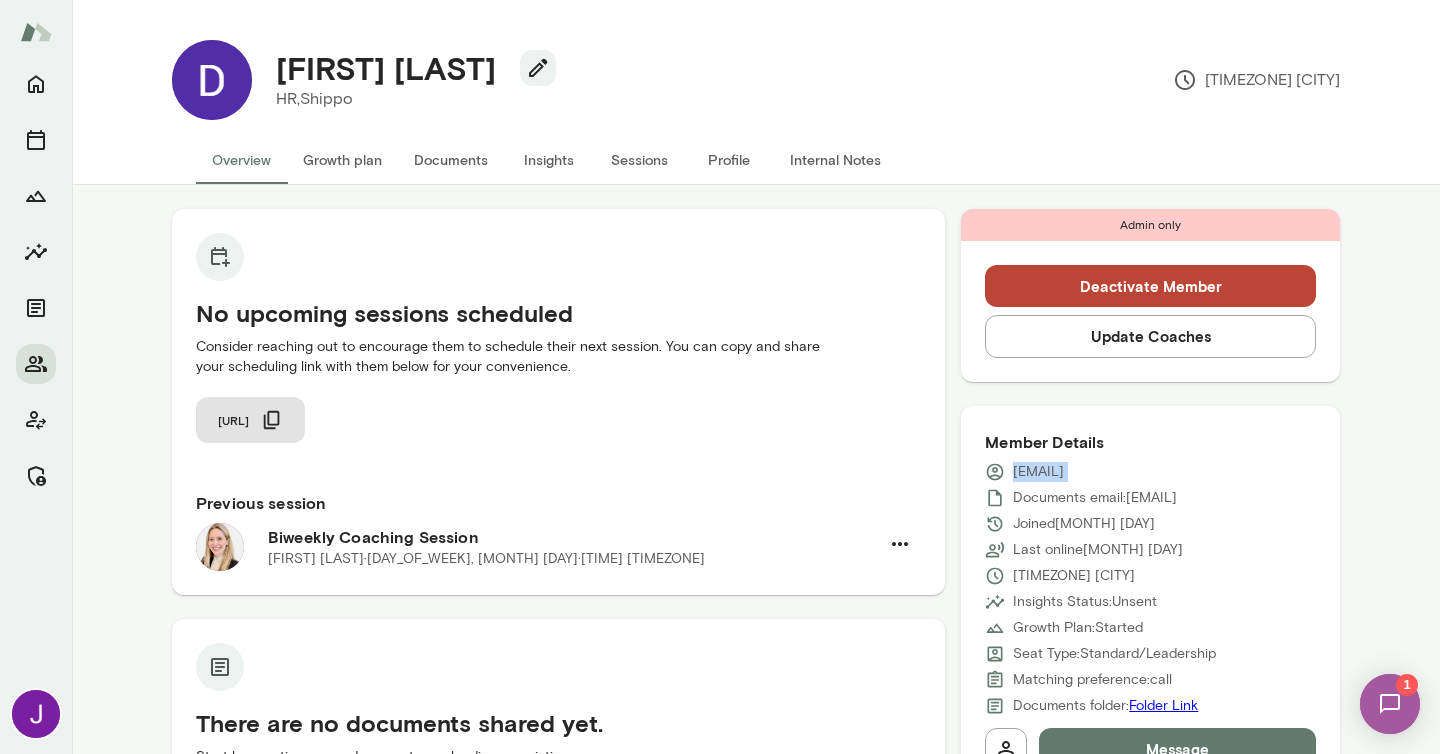 click on "desiree.ferreira@shippo.com" at bounding box center (1038, 472) 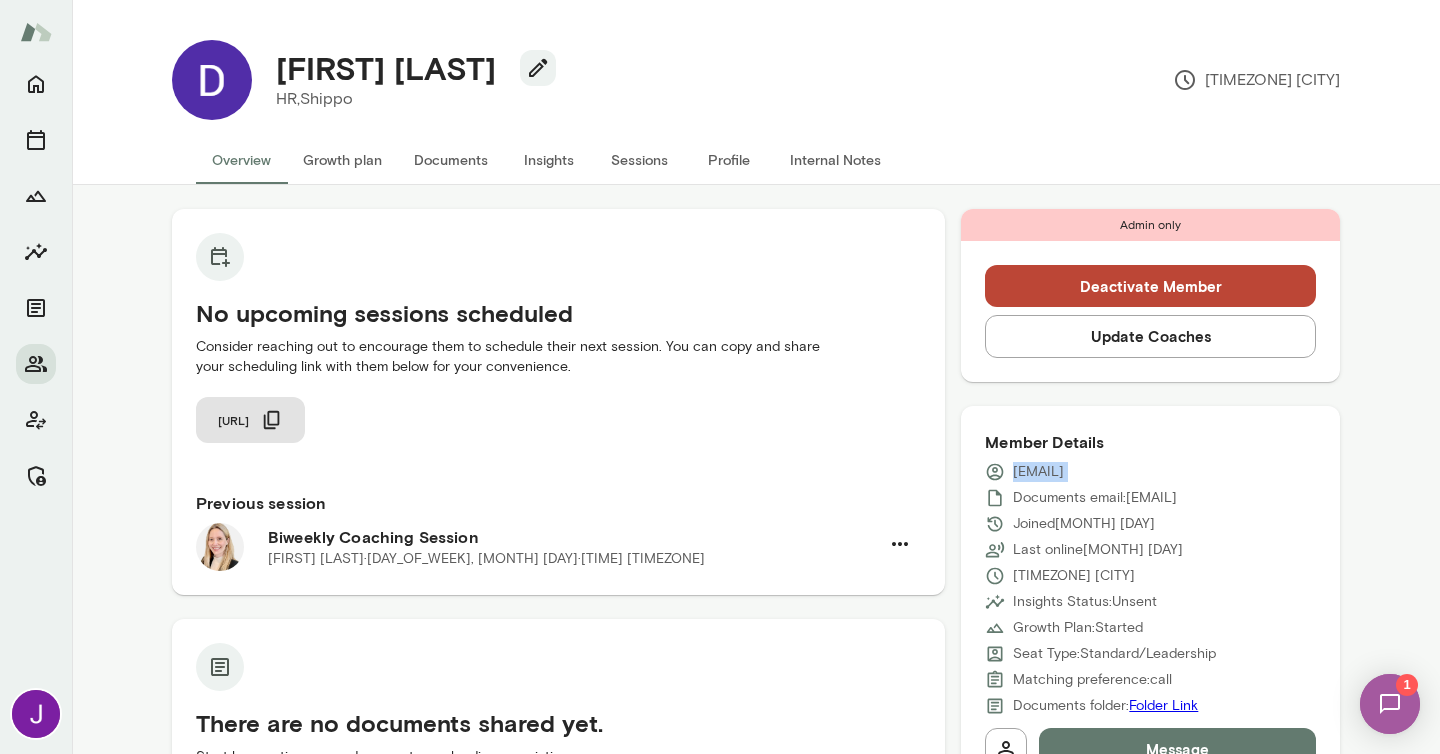 click on "Deactivate Member" at bounding box center (1150, 286) 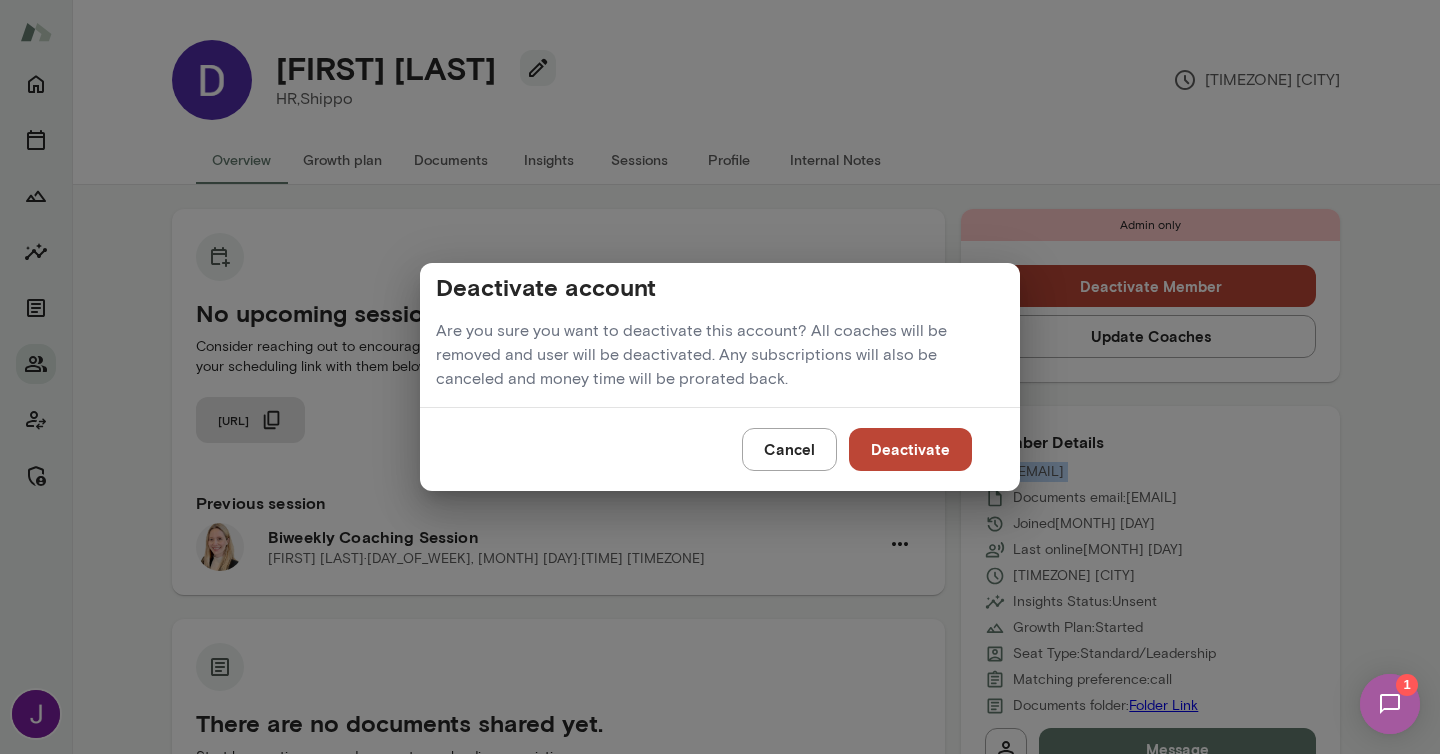 drag, startPoint x: 886, startPoint y: 456, endPoint x: 776, endPoint y: 245, distance: 237.95168 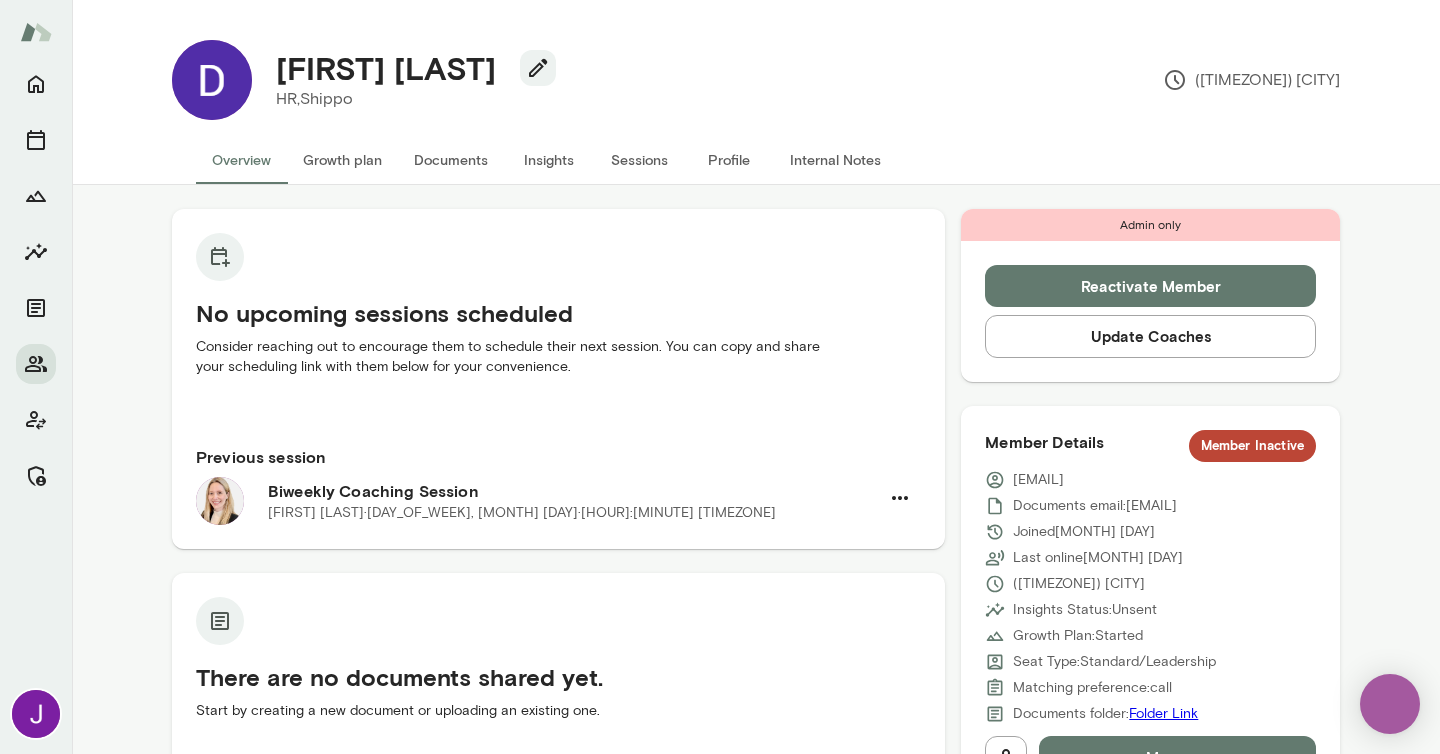 scroll, scrollTop: 0, scrollLeft: 0, axis: both 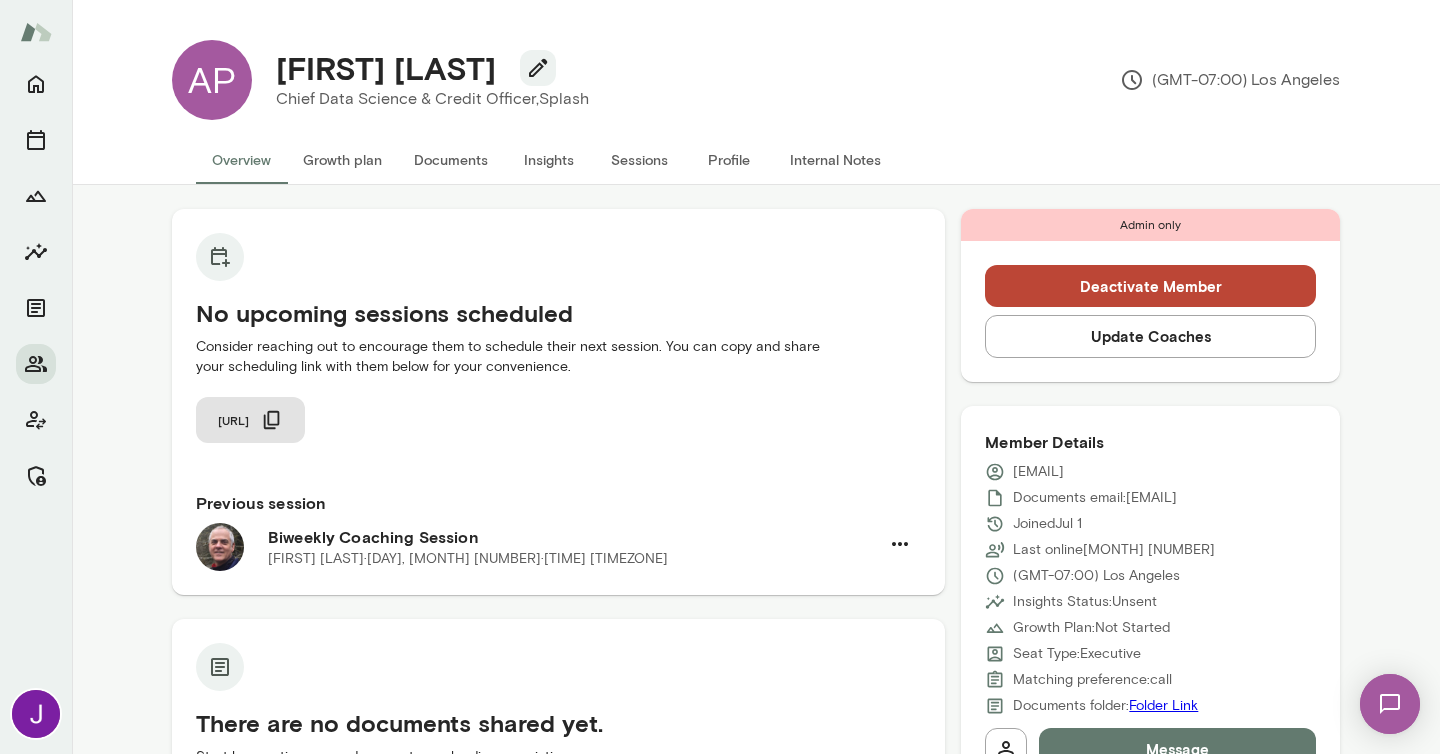 click on "[FIRST] [LAST]" at bounding box center (386, 68) 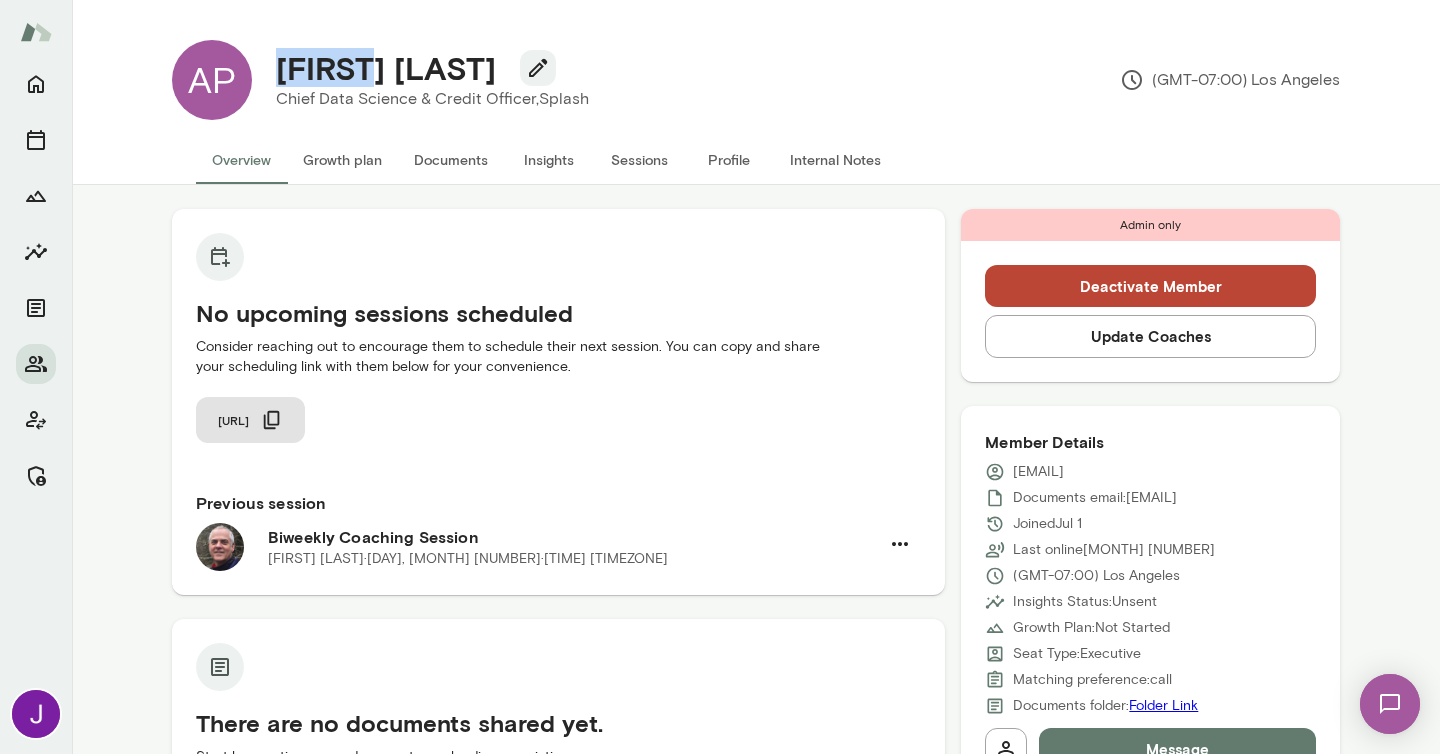 click on "[FIRST] [LAST]" at bounding box center [386, 68] 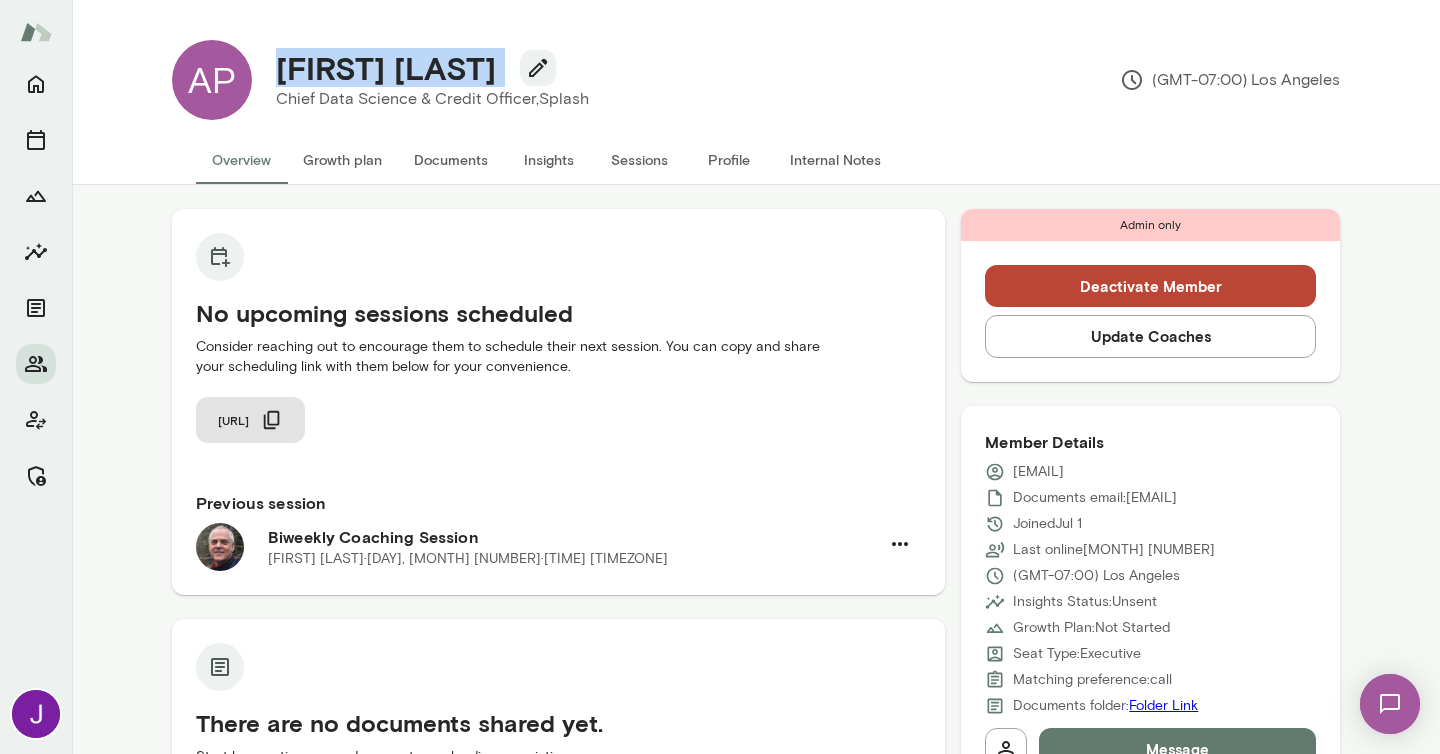 click on "[FIRST] [LAST]" at bounding box center (386, 68) 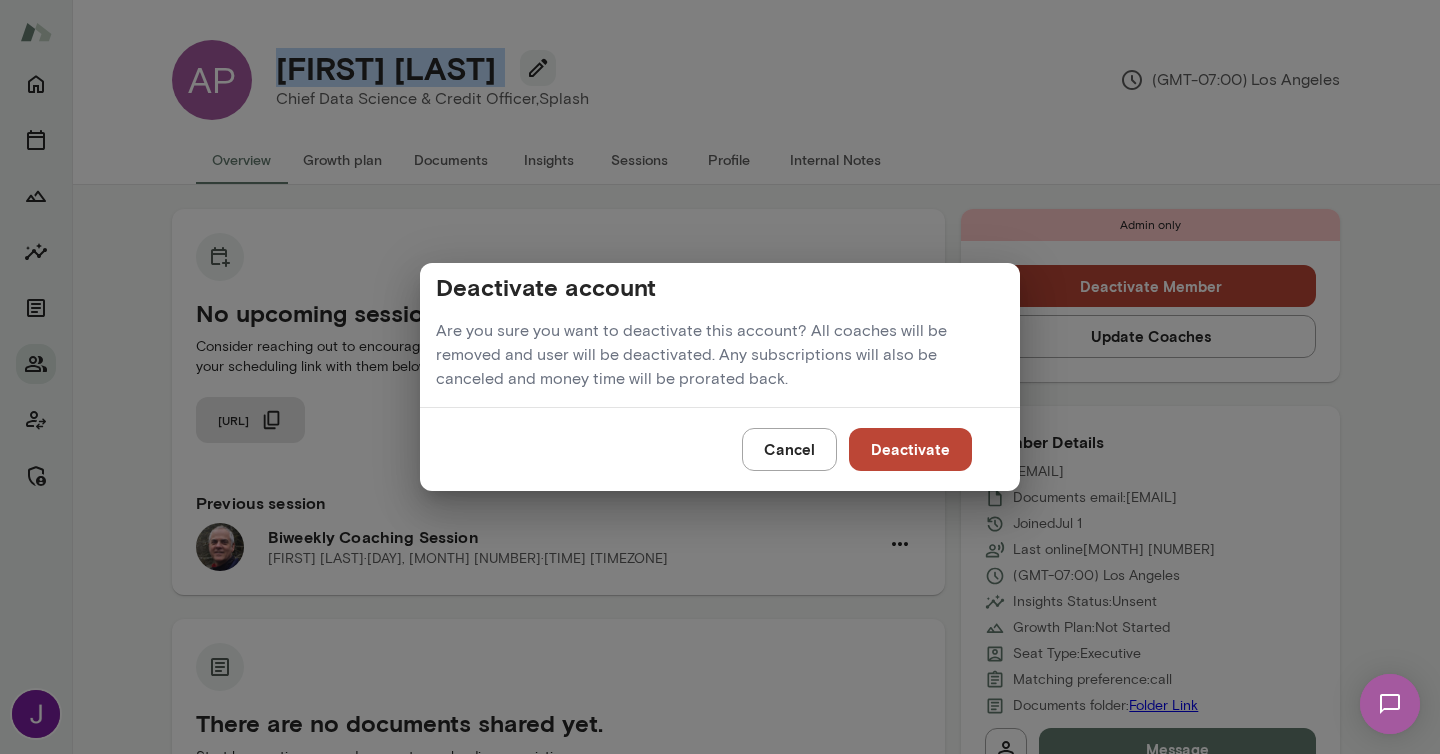 click on "Deactivate" at bounding box center [910, 449] 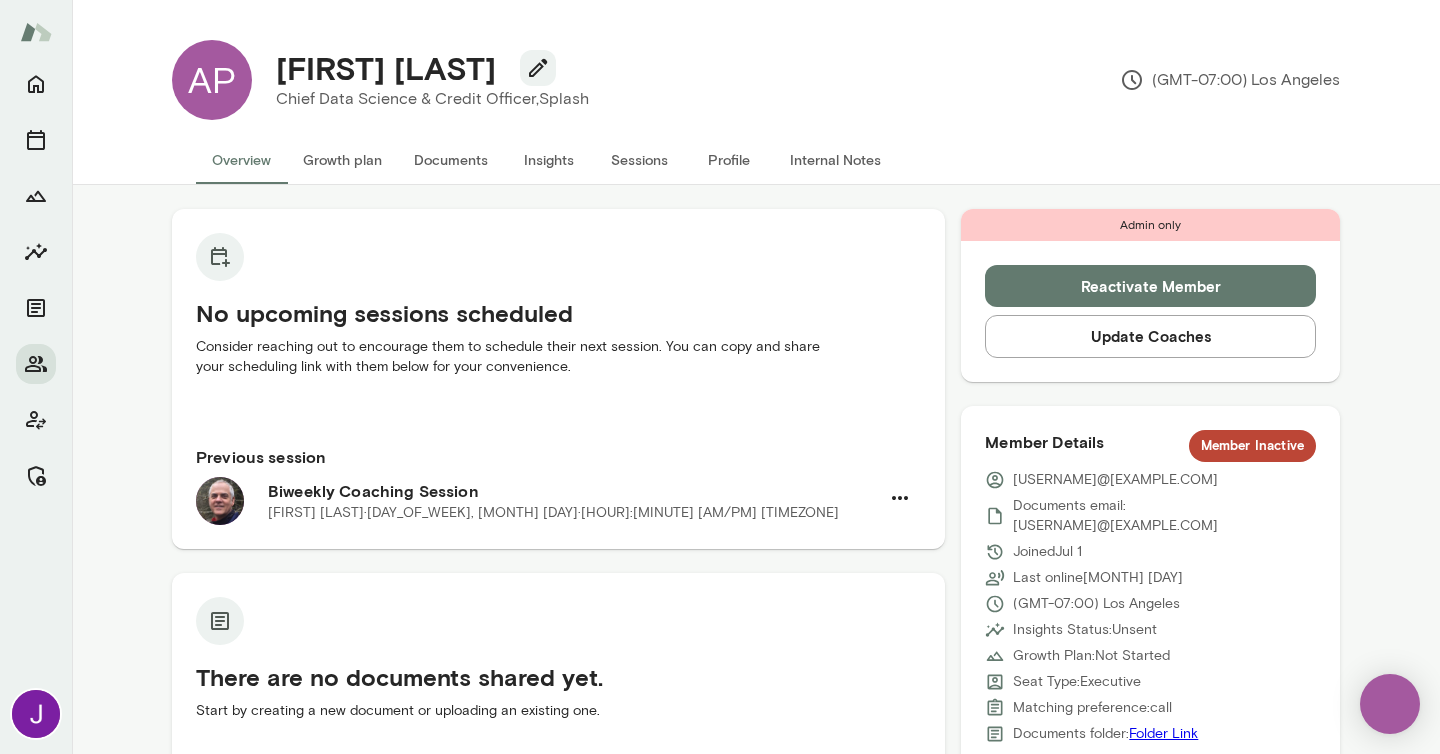 scroll, scrollTop: 0, scrollLeft: 0, axis: both 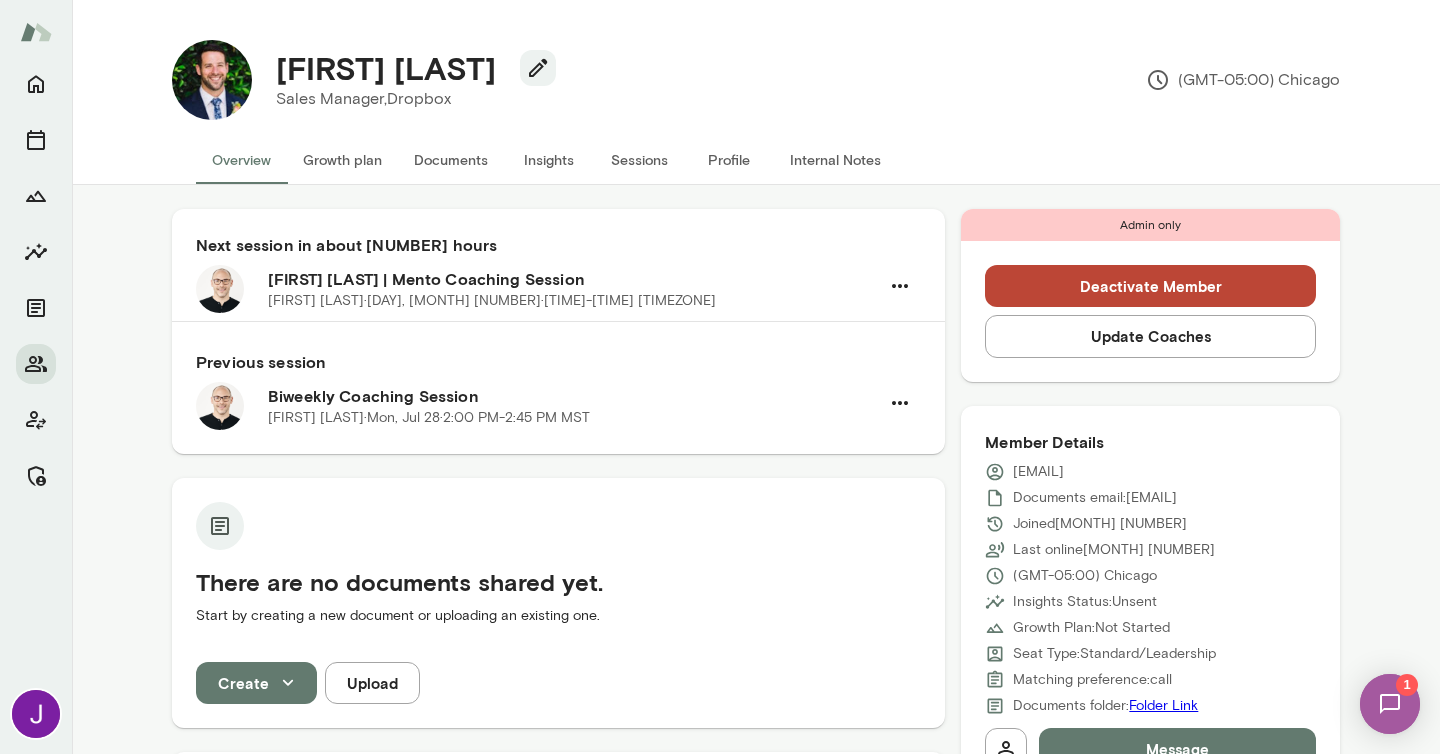 click on "jcase@dropbox.com" at bounding box center [1038, 472] 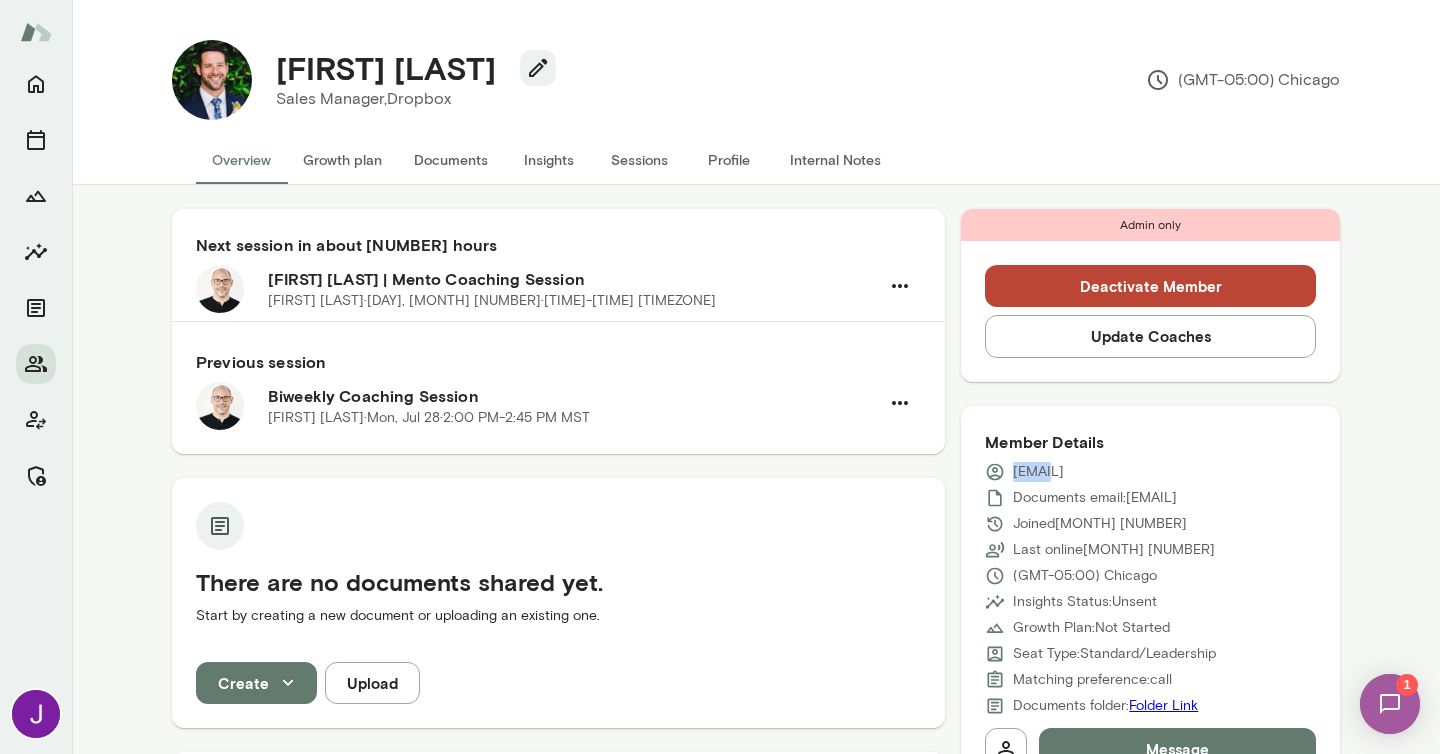 click on "jcase@dropbox.com" at bounding box center [1038, 472] 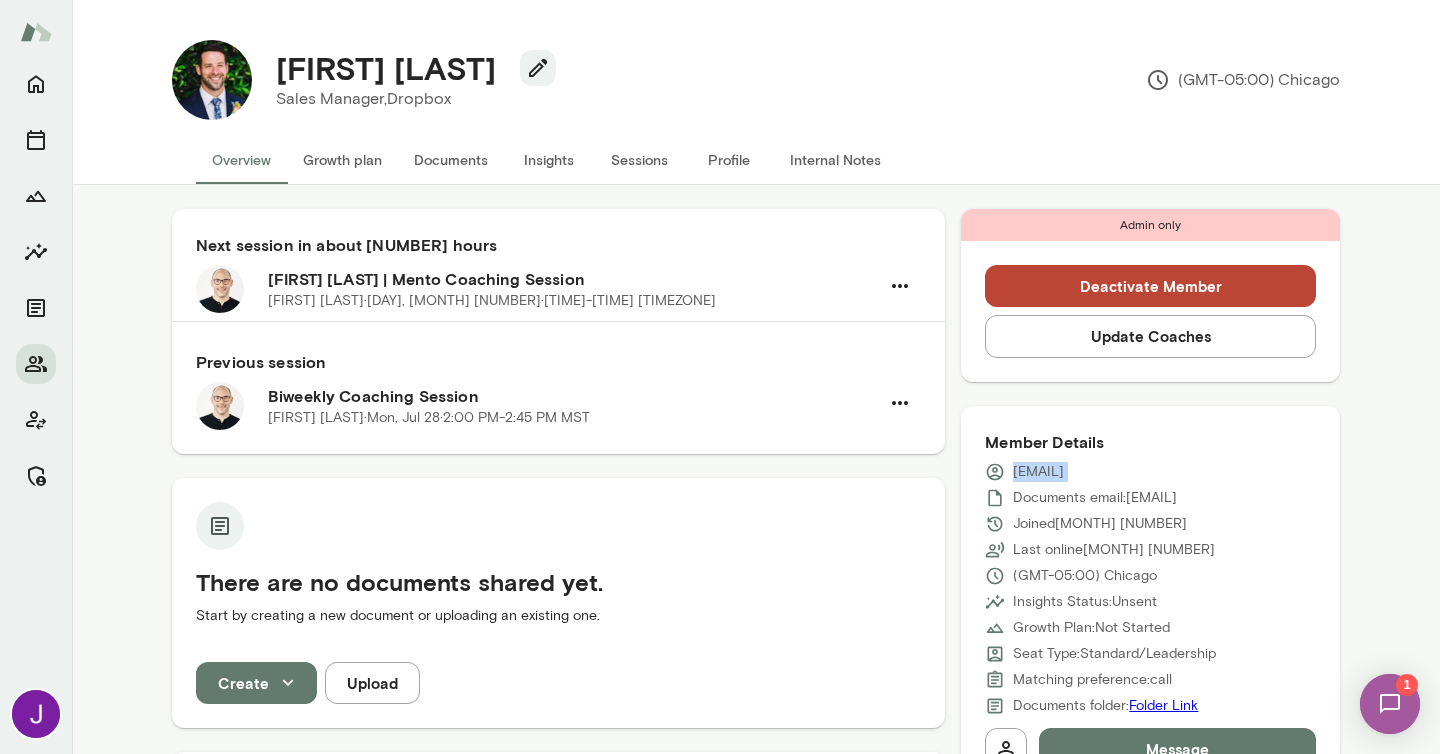 click on "jcase@dropbox.com" at bounding box center [1038, 472] 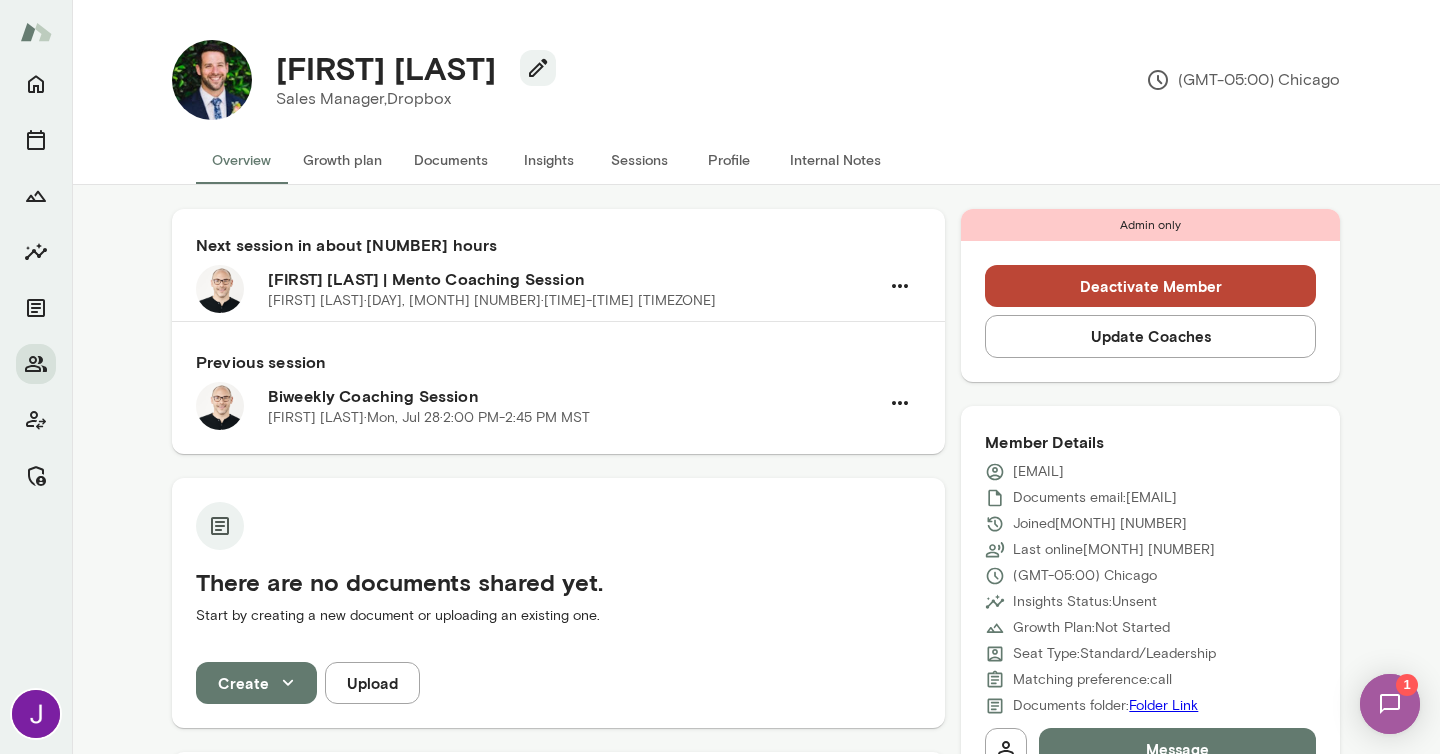 click on "Jamie Case" at bounding box center (386, 68) 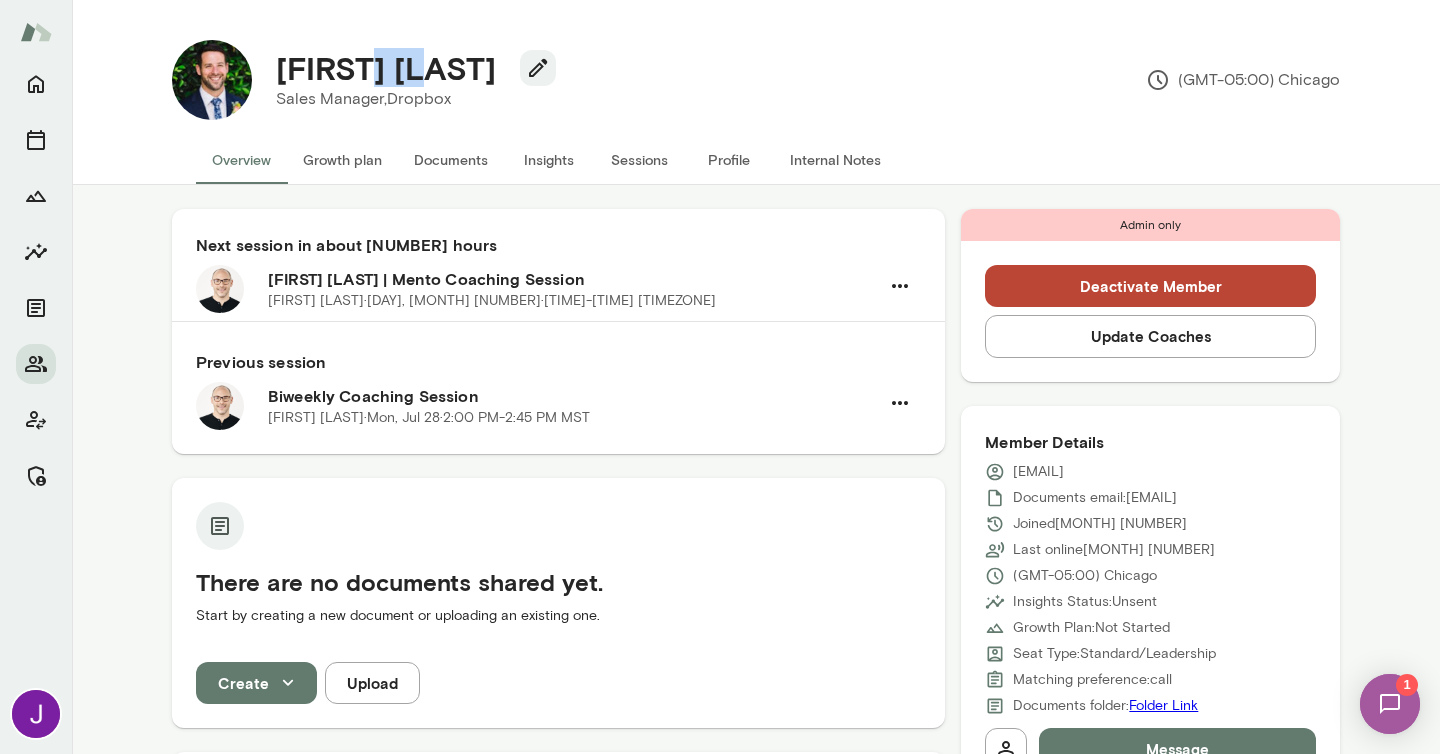 click on "Jamie Case" at bounding box center [386, 68] 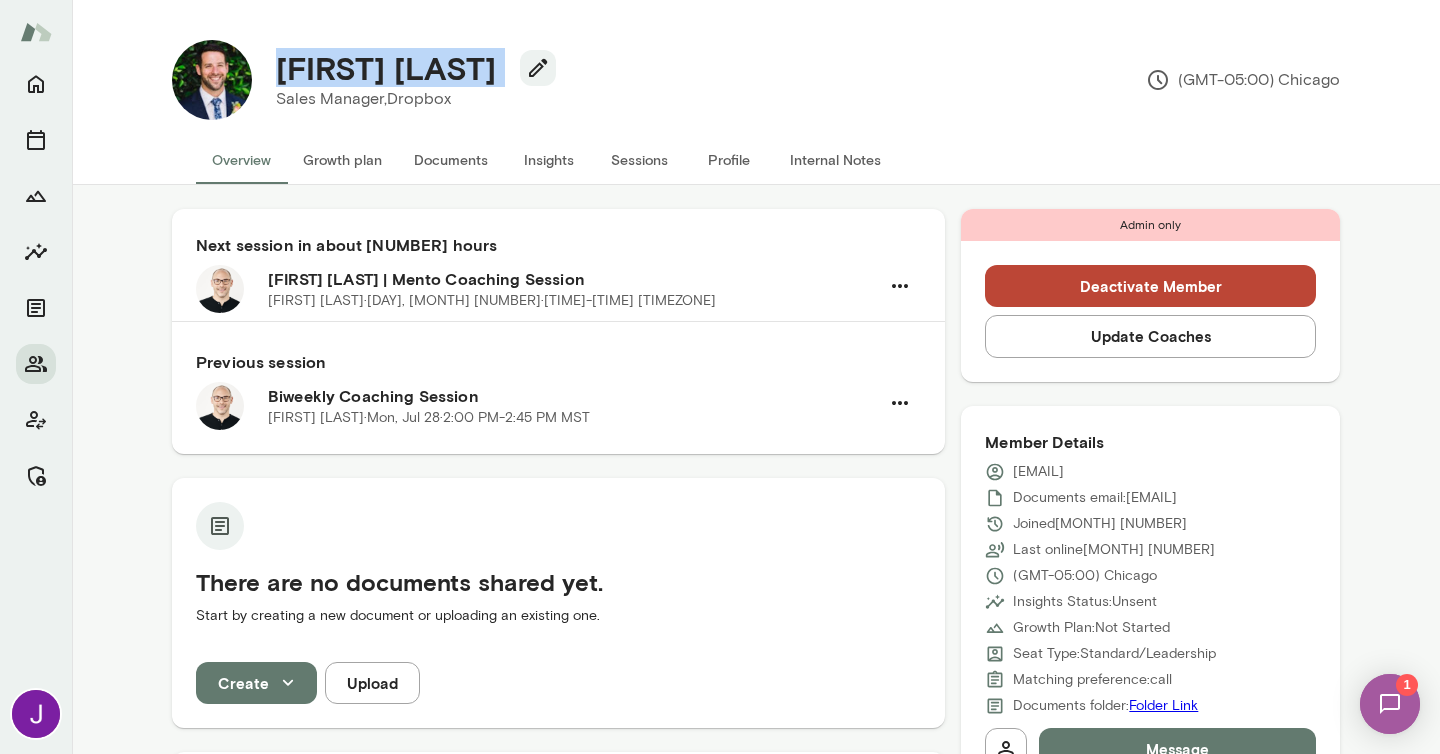 click on "Jamie Case" at bounding box center (386, 68) 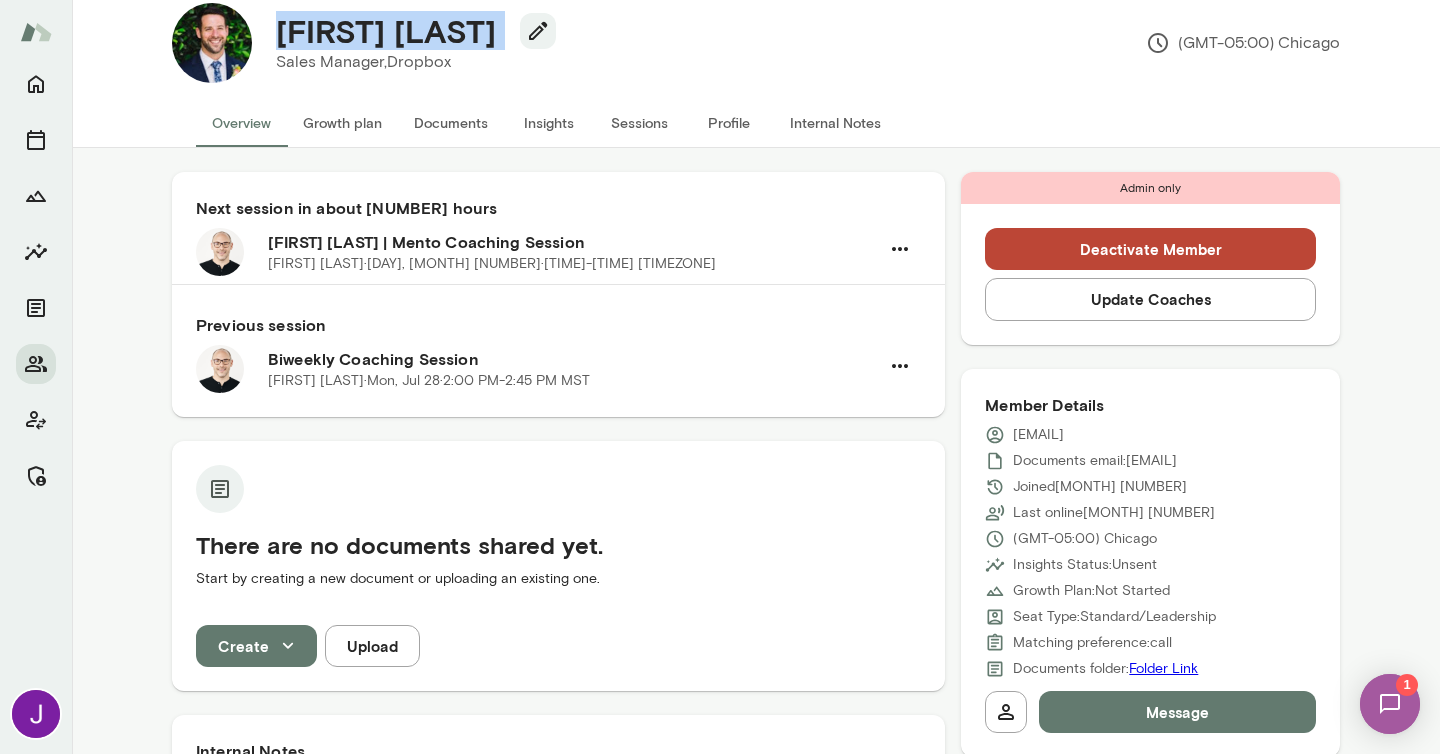 scroll, scrollTop: 0, scrollLeft: 0, axis: both 